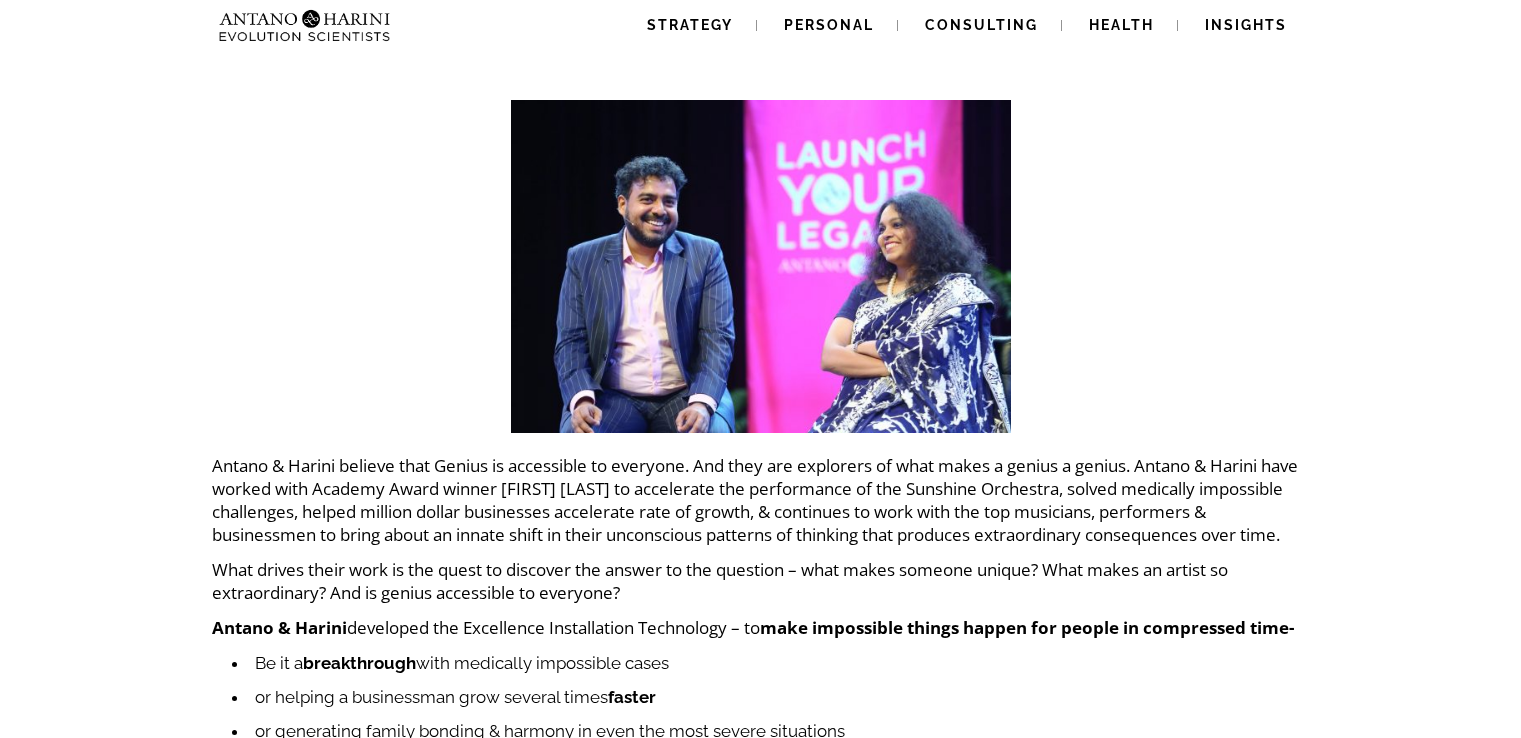 scroll, scrollTop: 0, scrollLeft: 0, axis: both 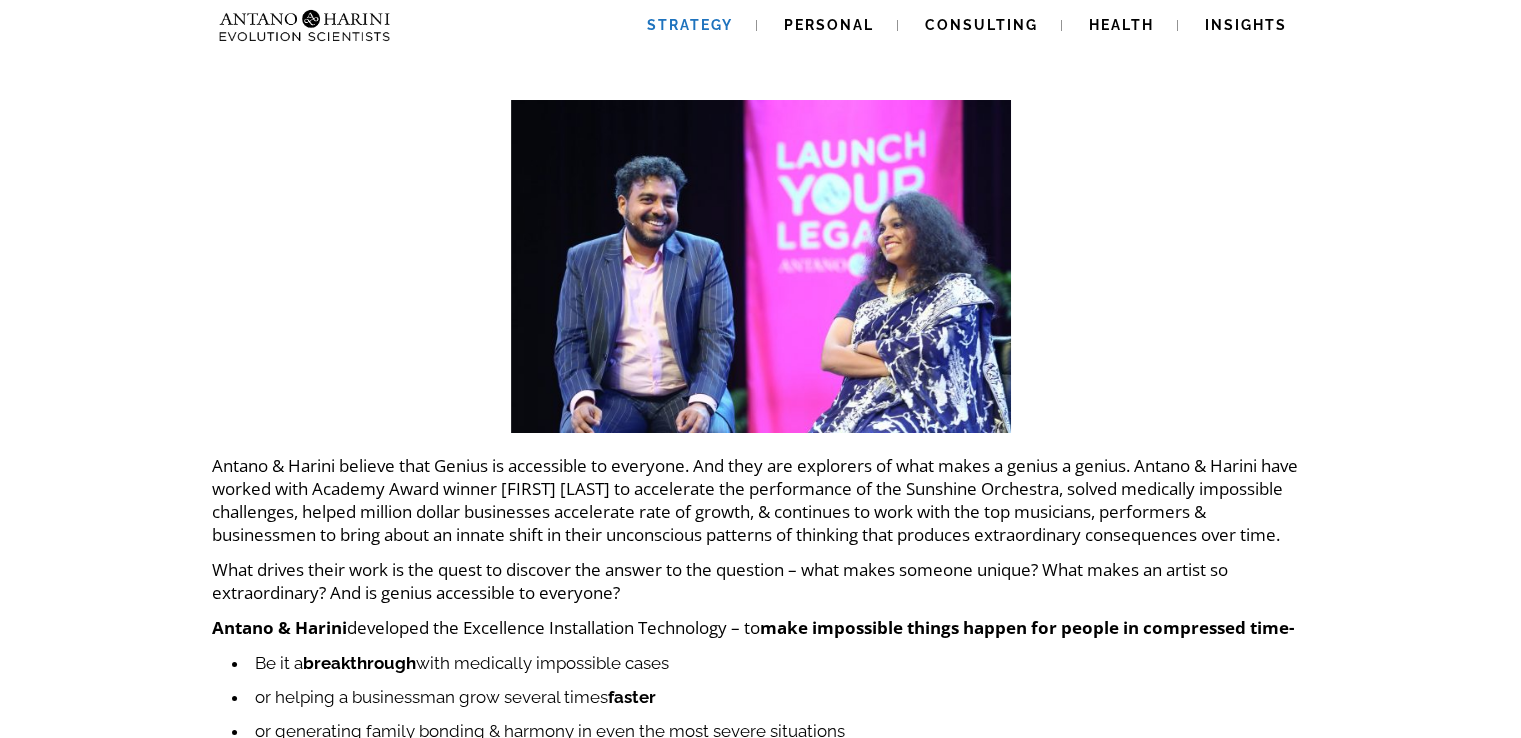 click on "Strategy" at bounding box center (690, 25) 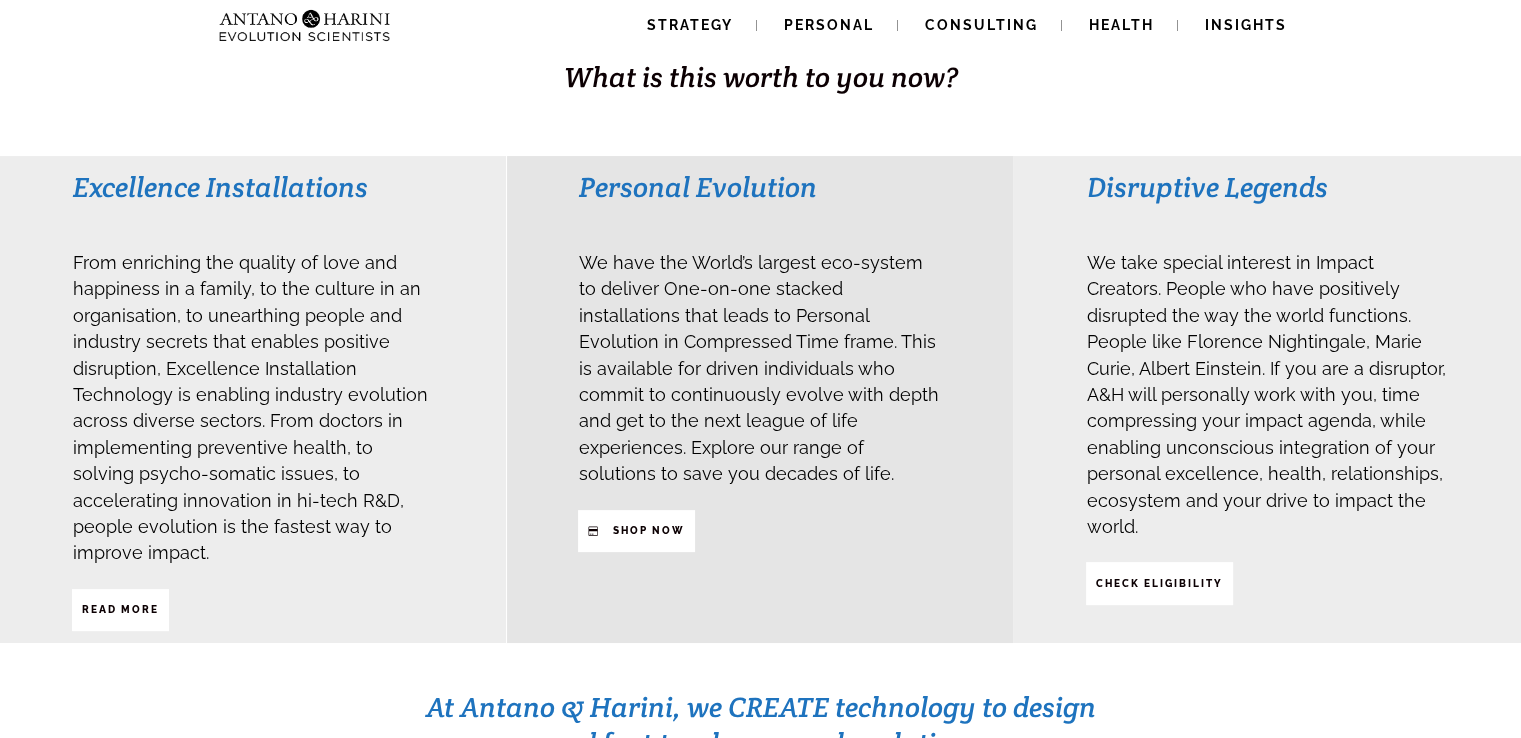 scroll, scrollTop: 0, scrollLeft: 0, axis: both 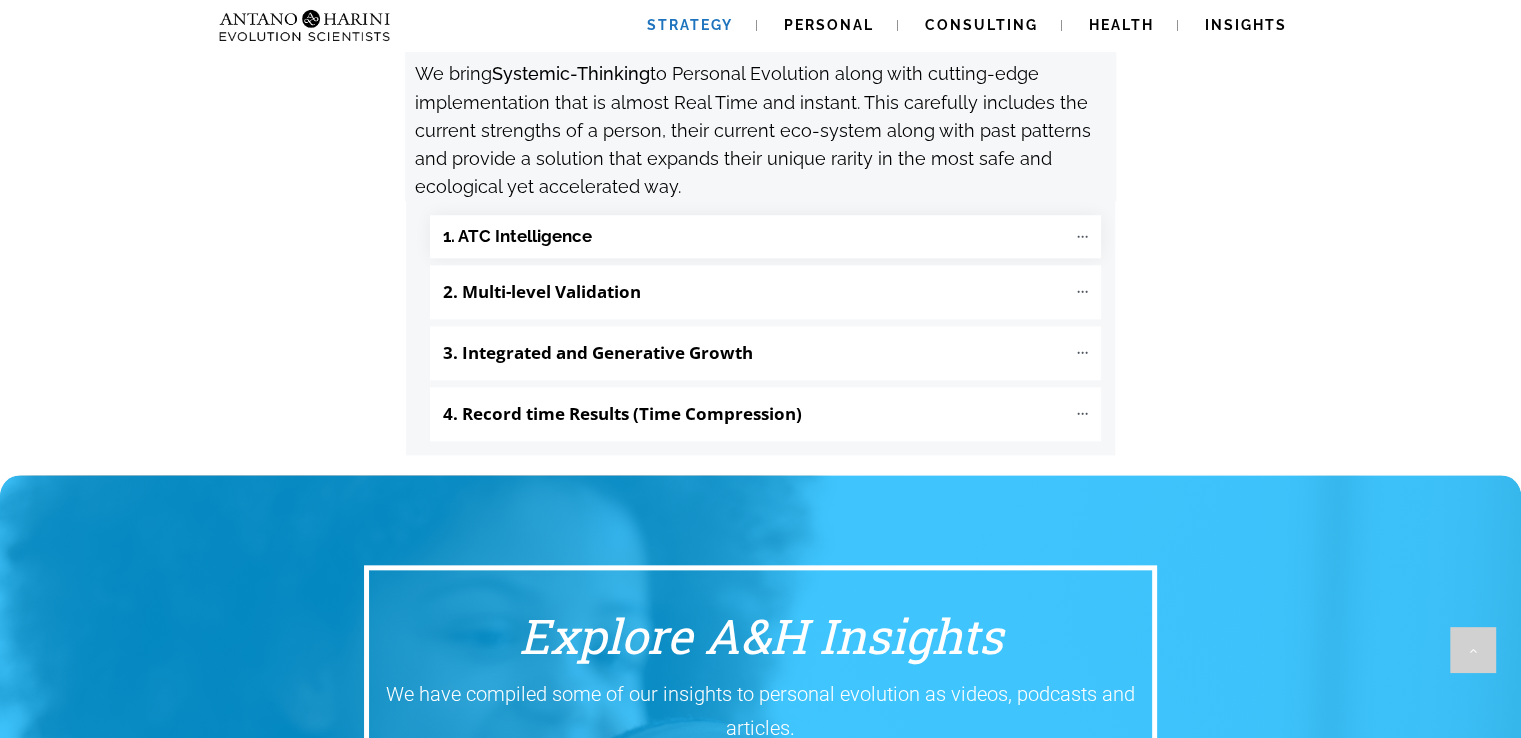 click on "1. ATC Intelligence" at bounding box center [517, 236] 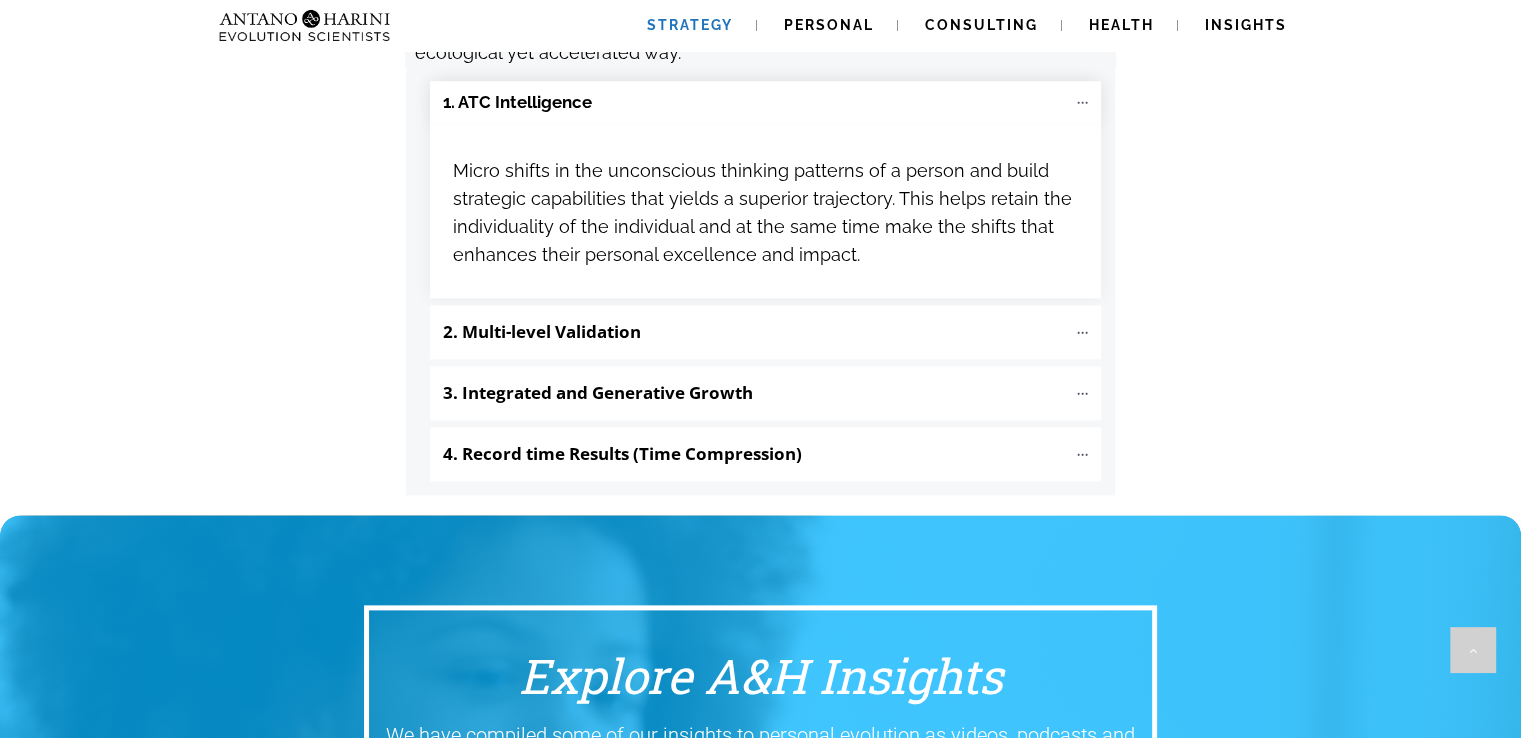 scroll, scrollTop: 2220, scrollLeft: 0, axis: vertical 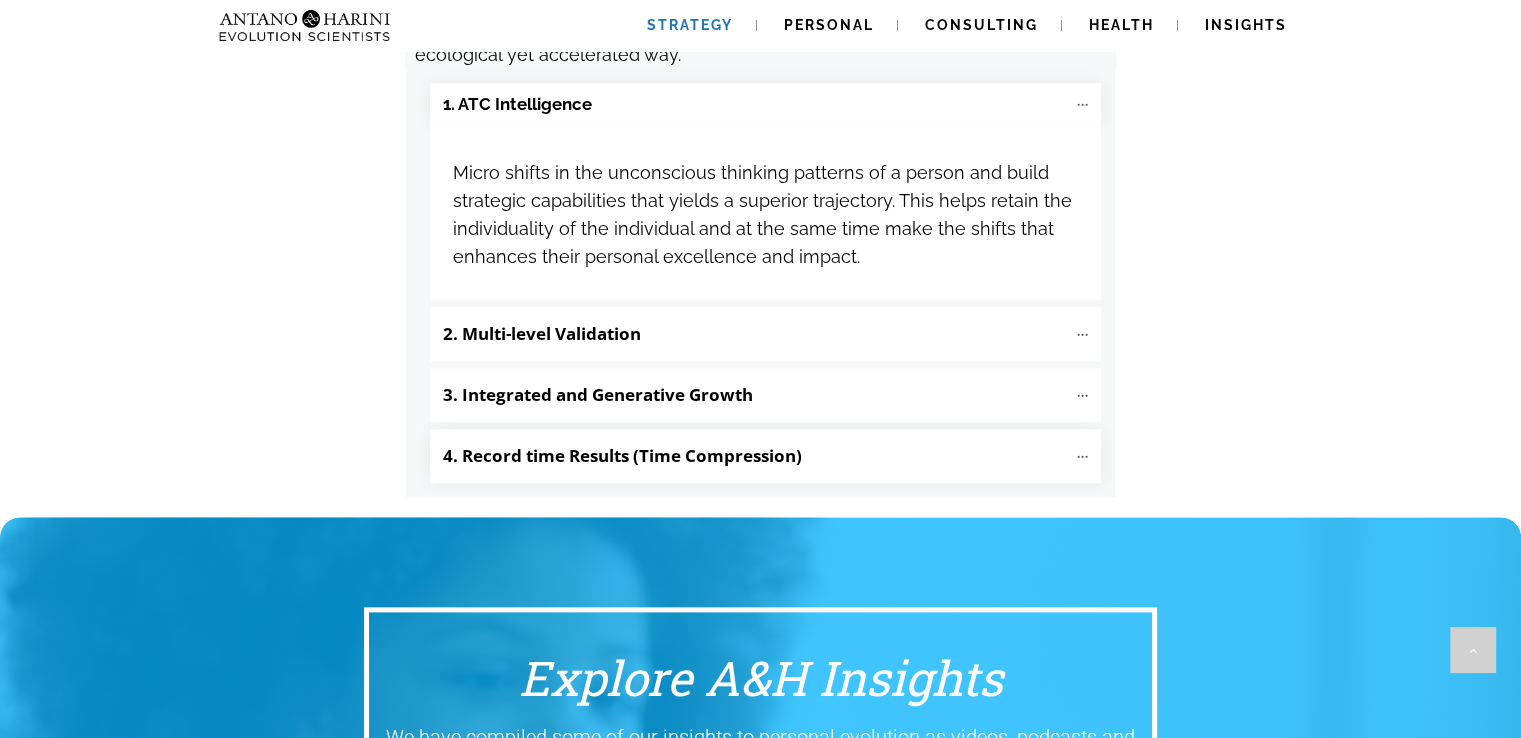 click on "4. Record time Results (Time Compression)" at bounding box center (622, 455) 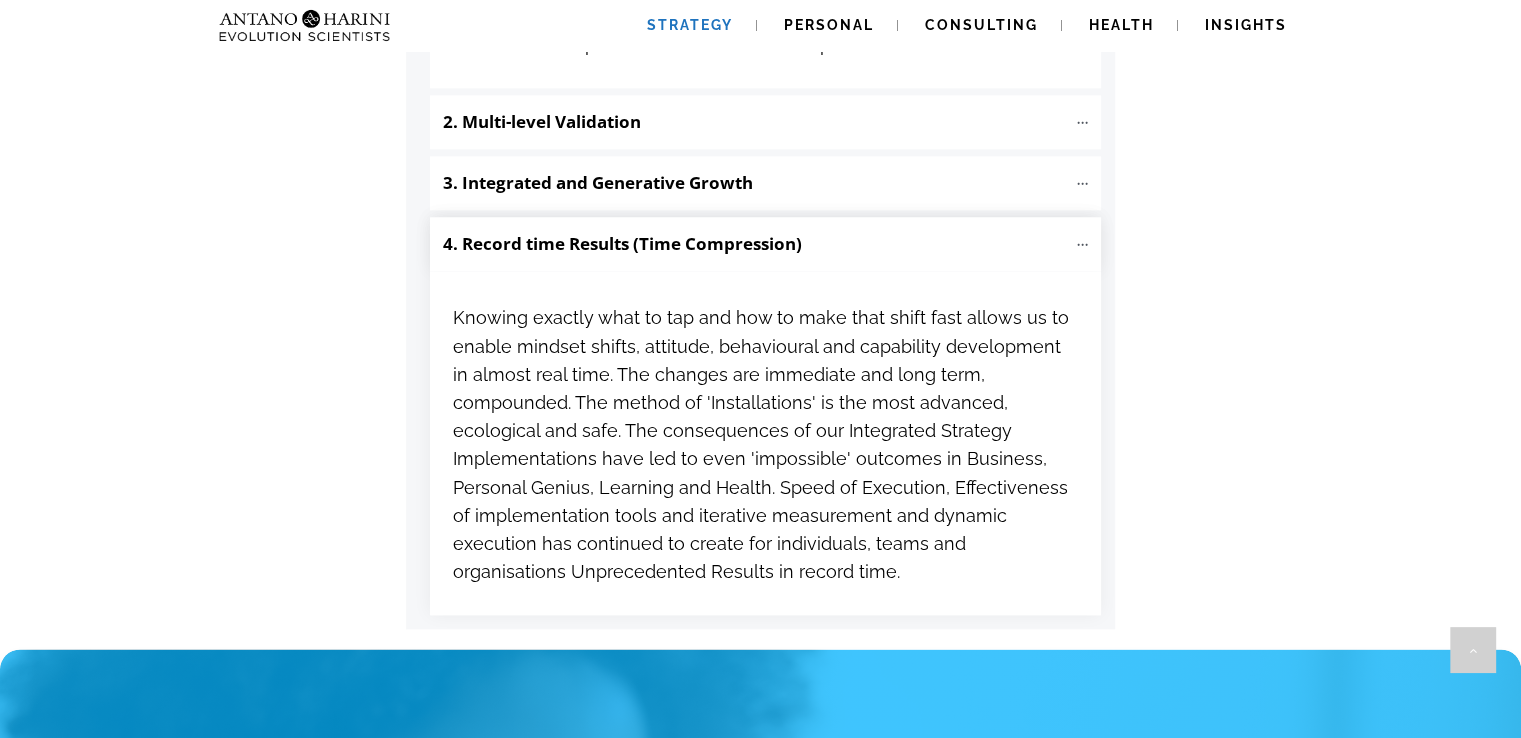 scroll, scrollTop: 2433, scrollLeft: 0, axis: vertical 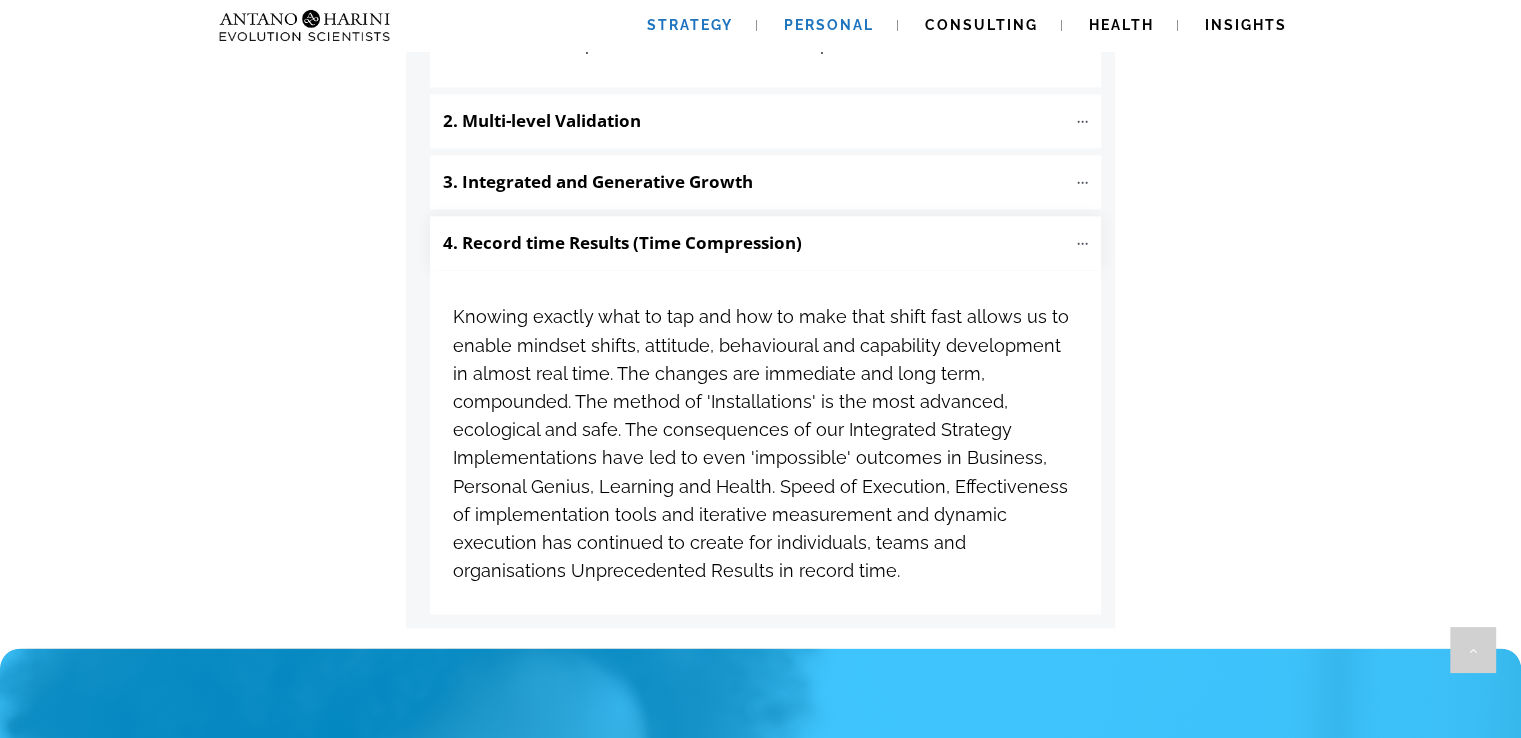 click on "Personal" at bounding box center (829, 25) 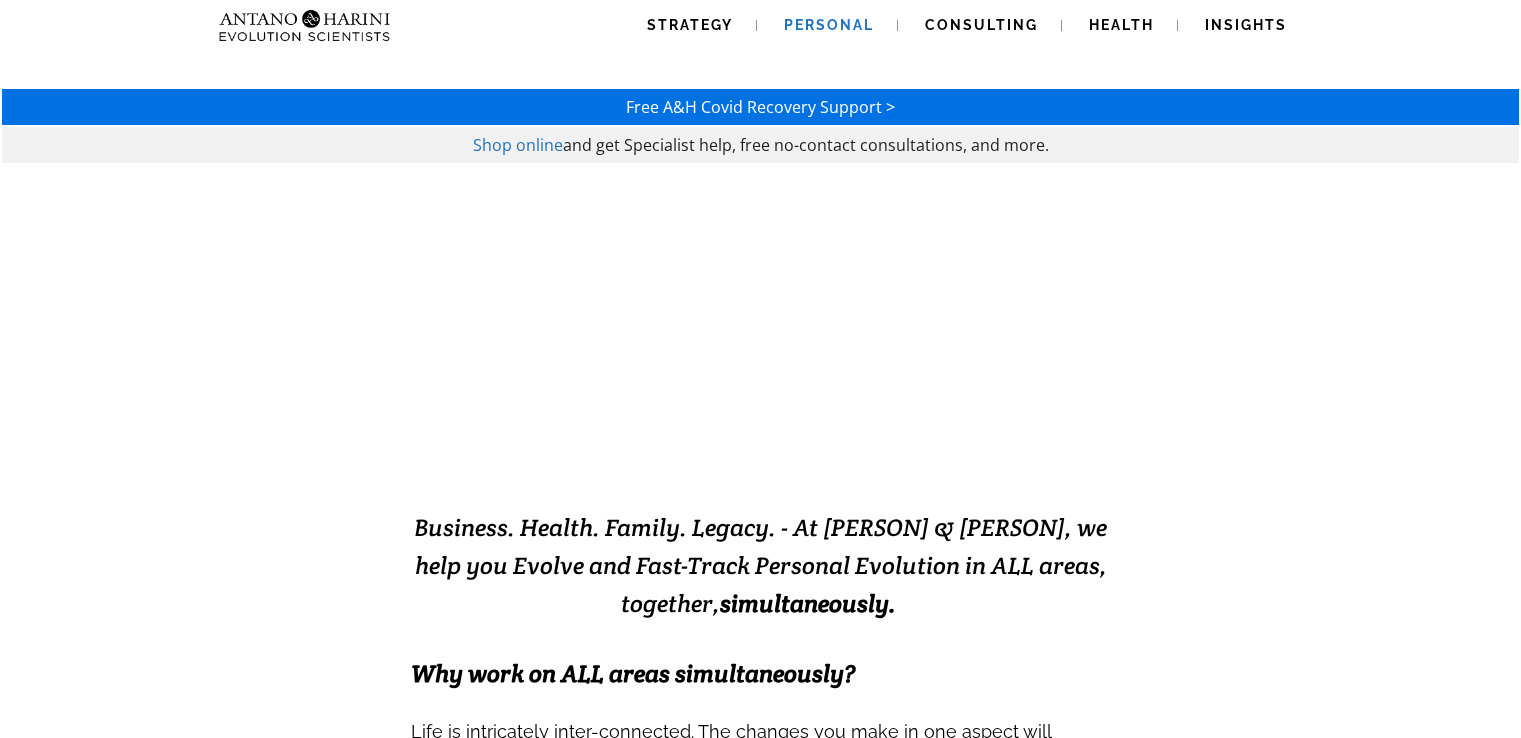 scroll, scrollTop: 0, scrollLeft: 0, axis: both 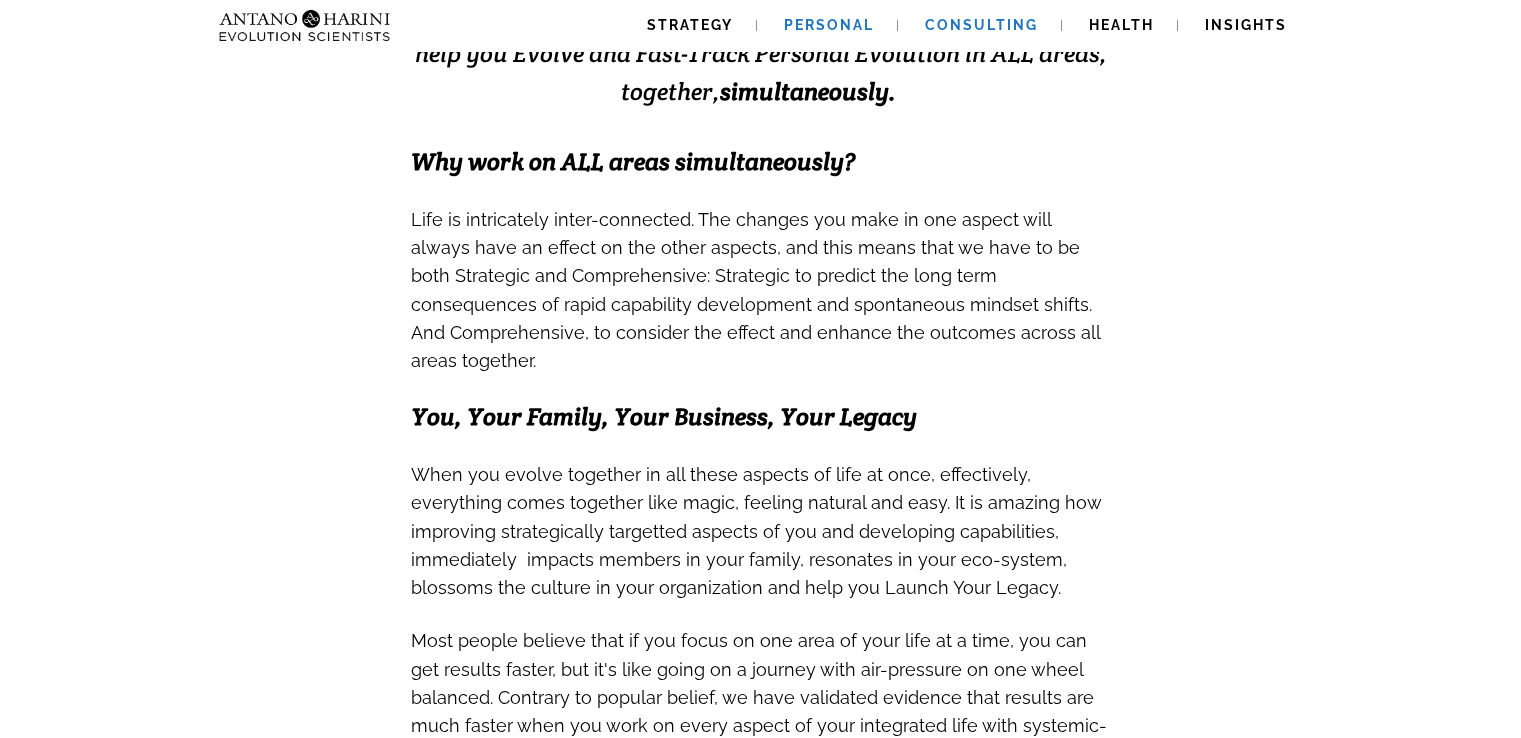 click on "Consulting" at bounding box center (981, 25) 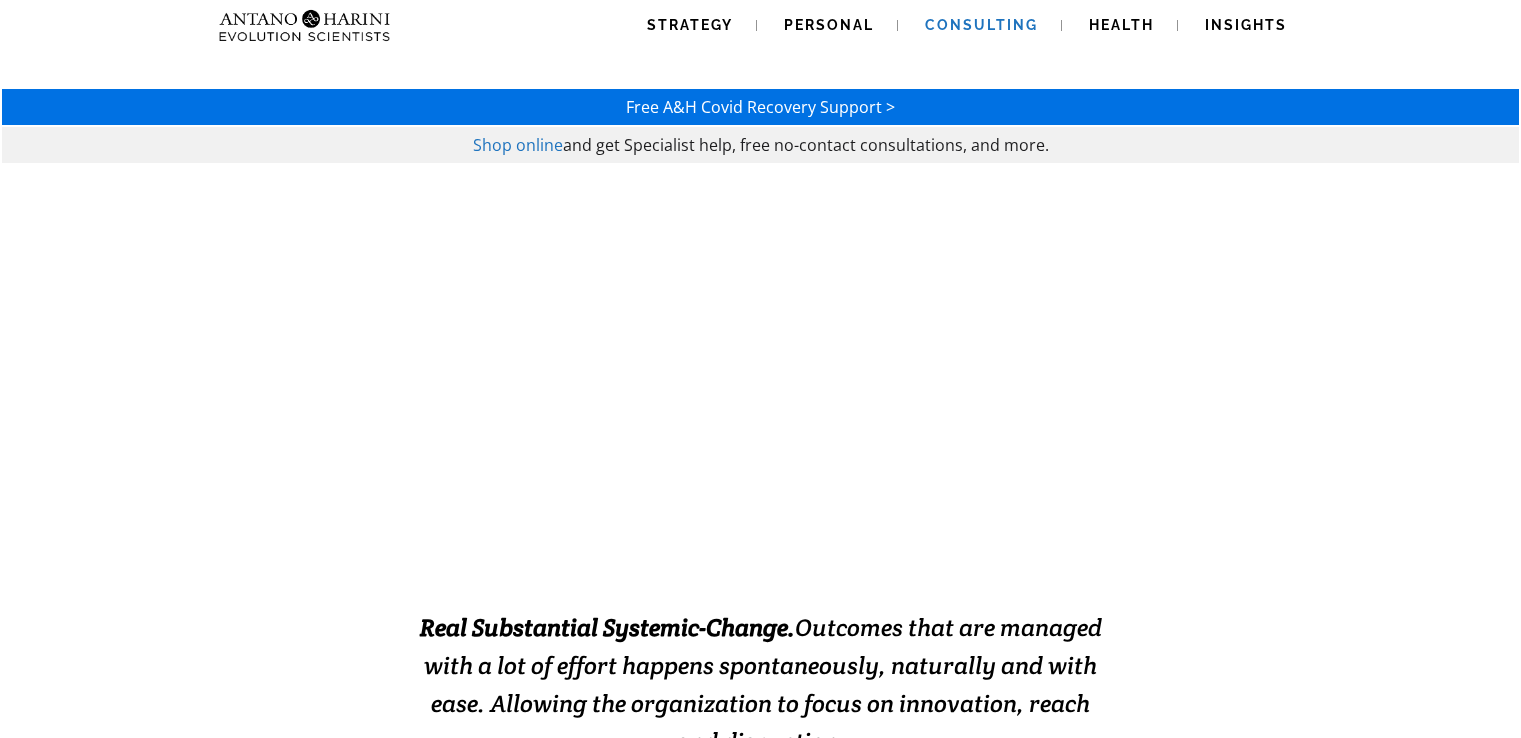 scroll, scrollTop: 0, scrollLeft: 0, axis: both 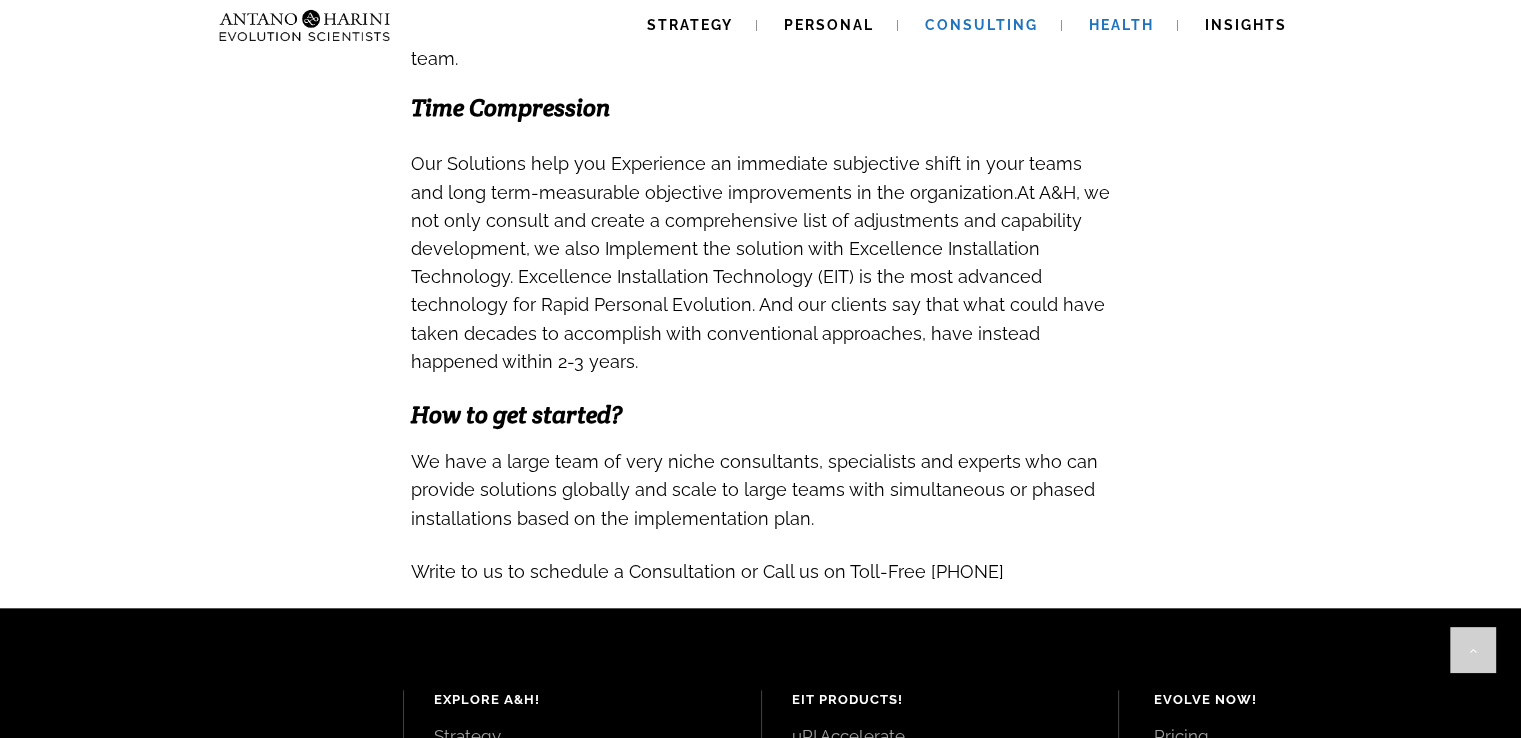 click on "Health" at bounding box center [1121, 25] 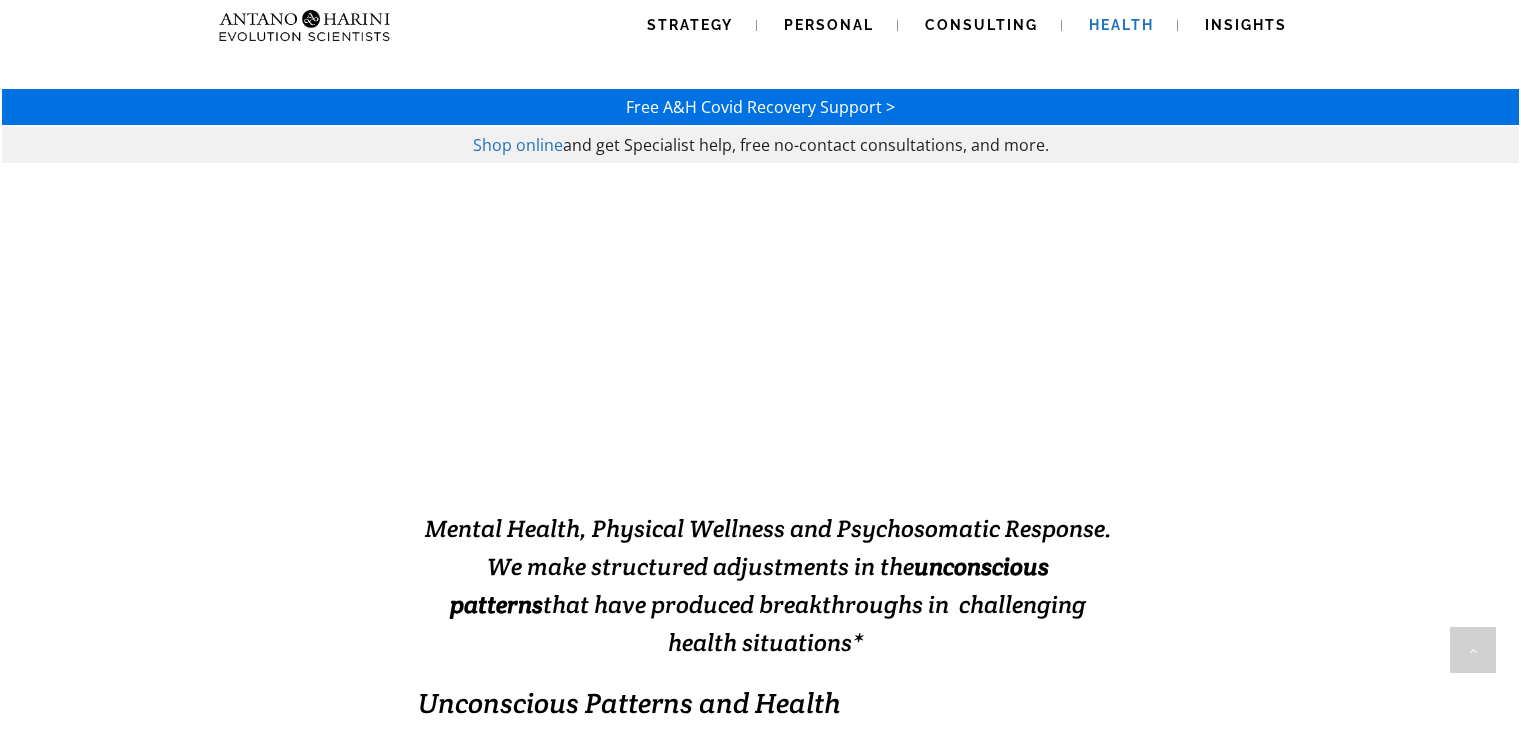 scroll, scrollTop: 1524, scrollLeft: 0, axis: vertical 